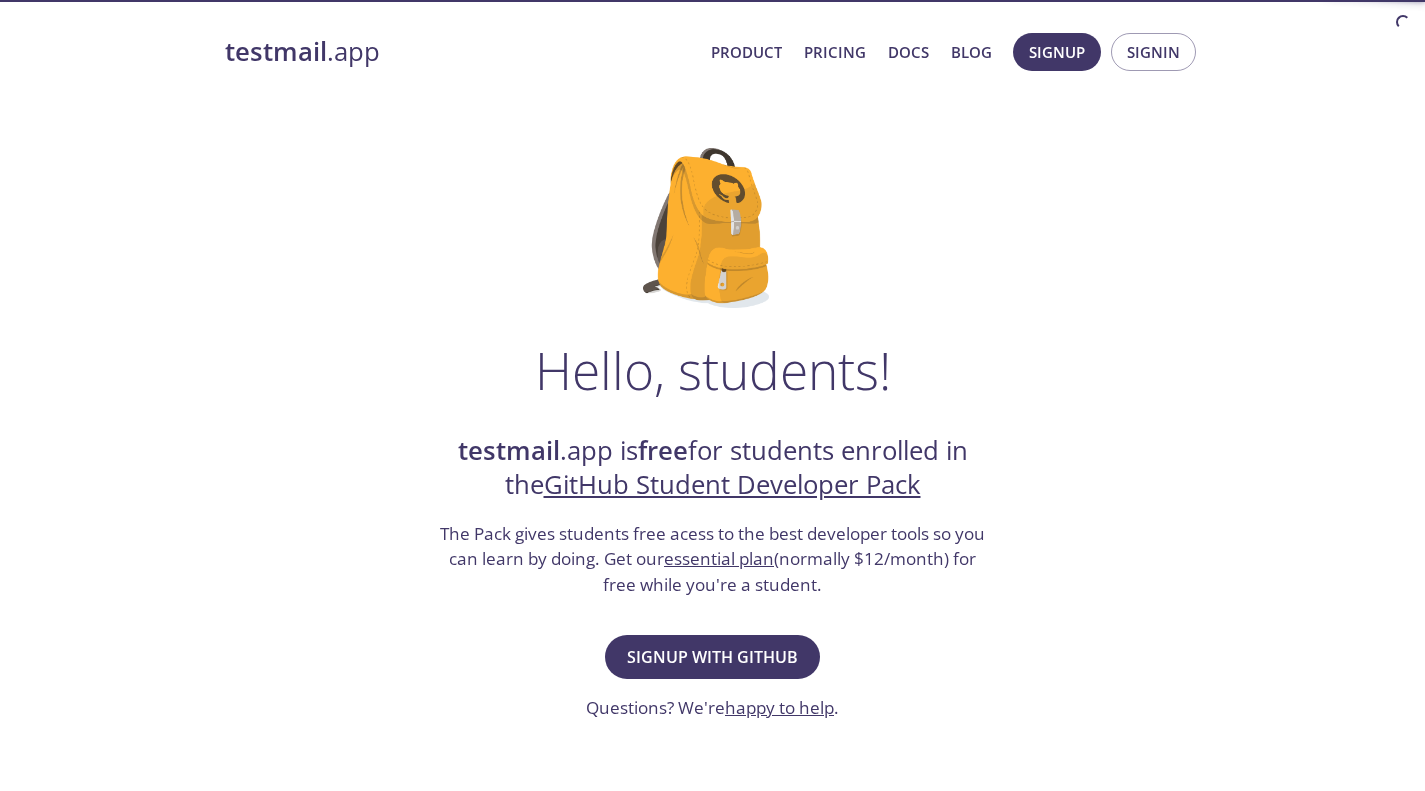 scroll, scrollTop: 0, scrollLeft: 0, axis: both 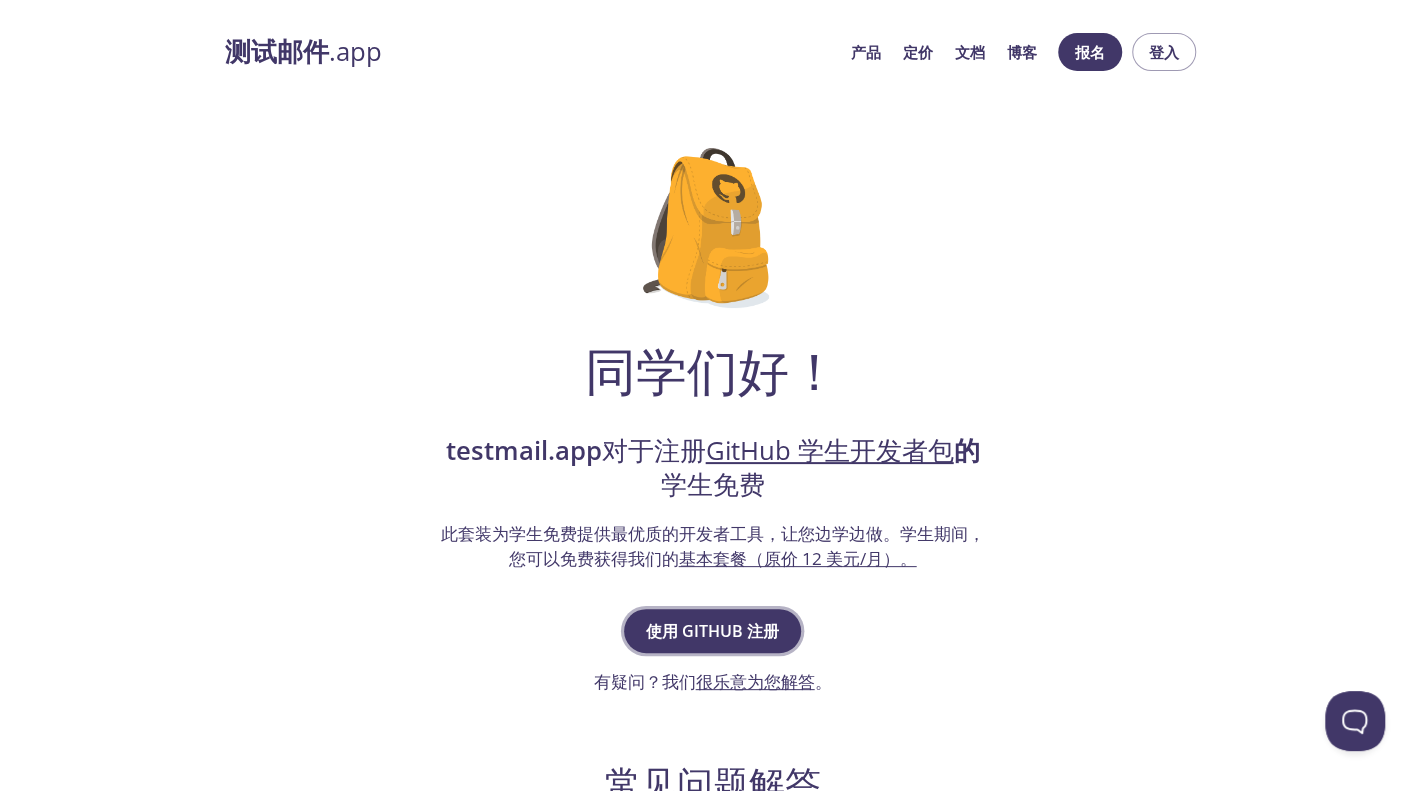 click on "使用 GitHub 注册" at bounding box center (712, 631) 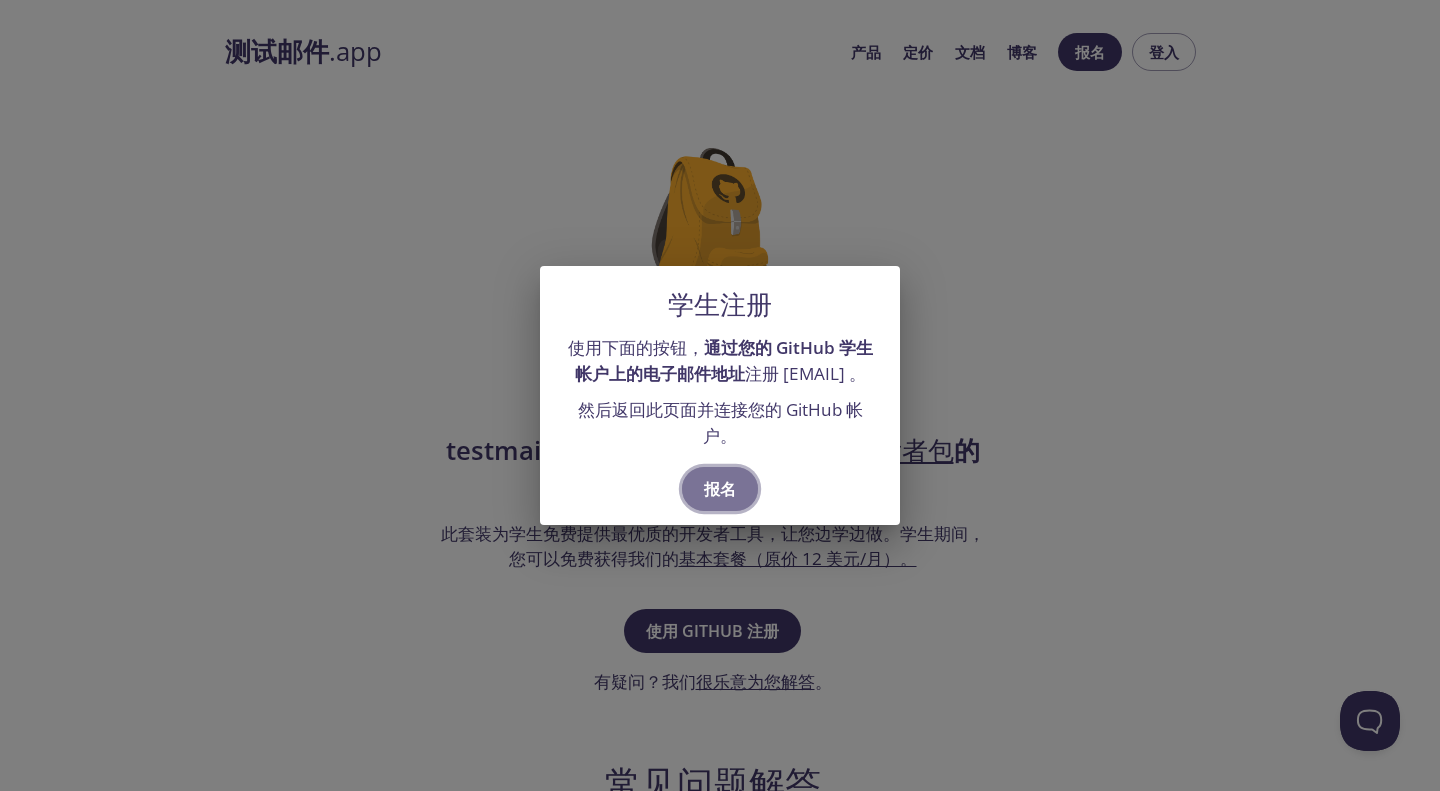 click on "报名" at bounding box center [720, 489] 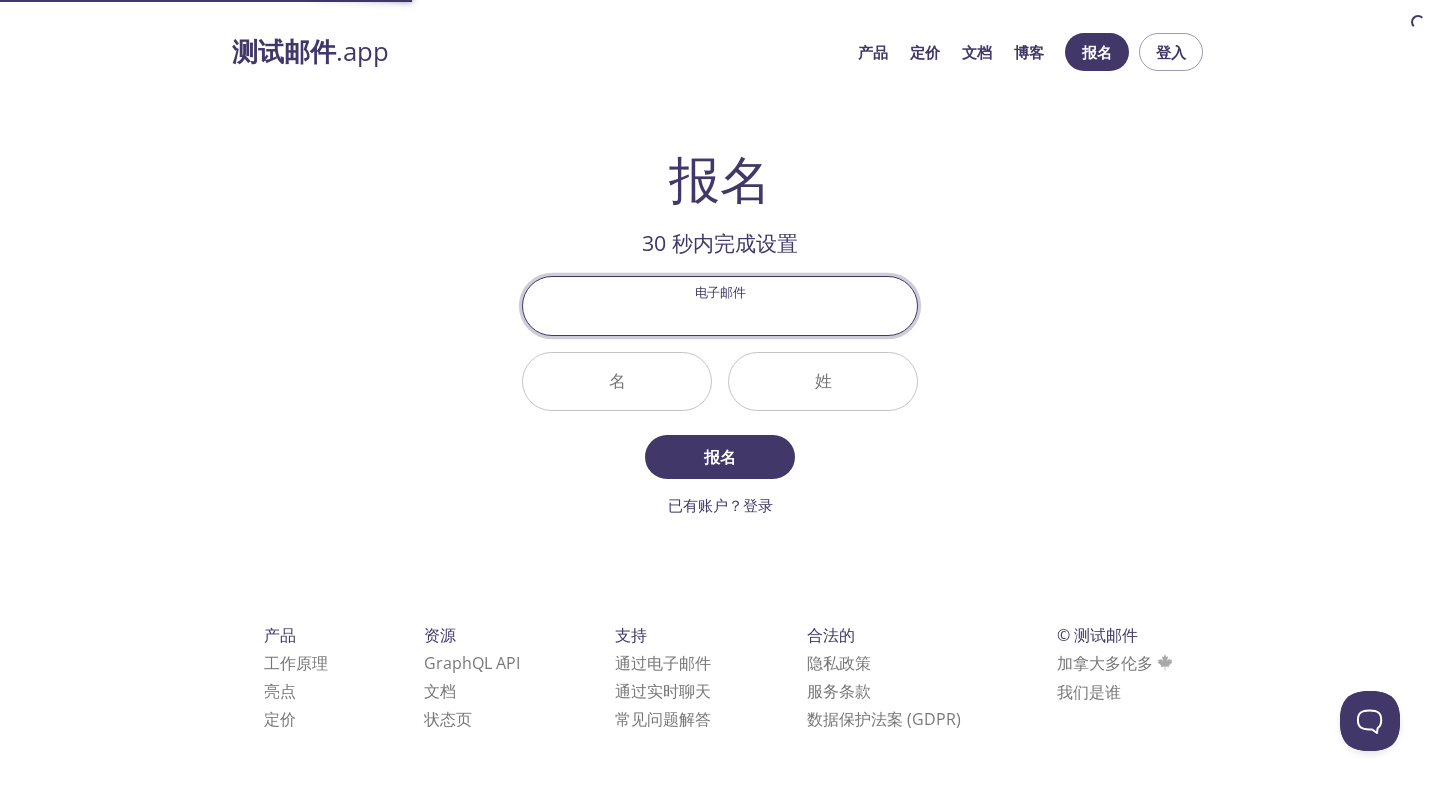 click on "电子邮件" at bounding box center (720, 305) 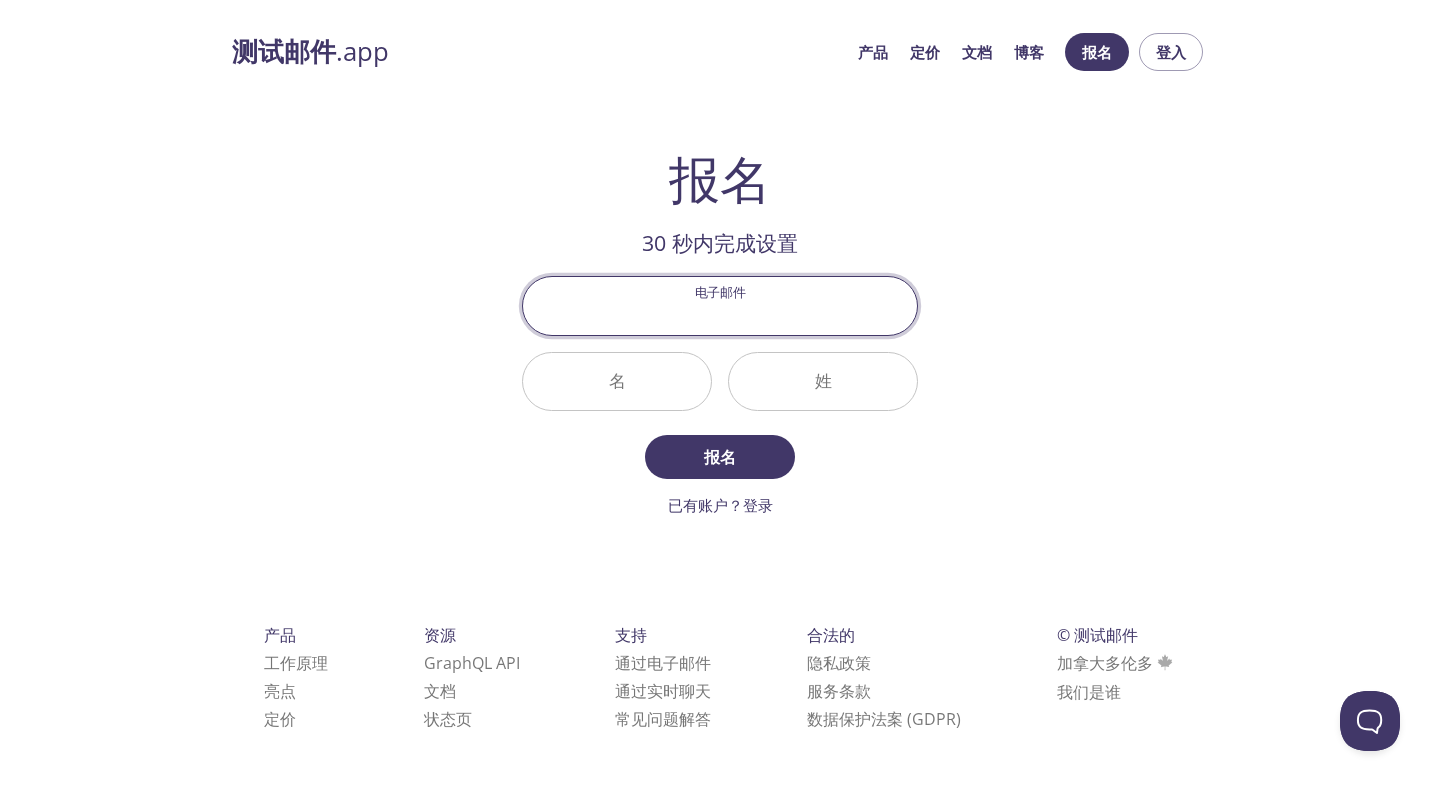 type on "zrzluck99@example.com" 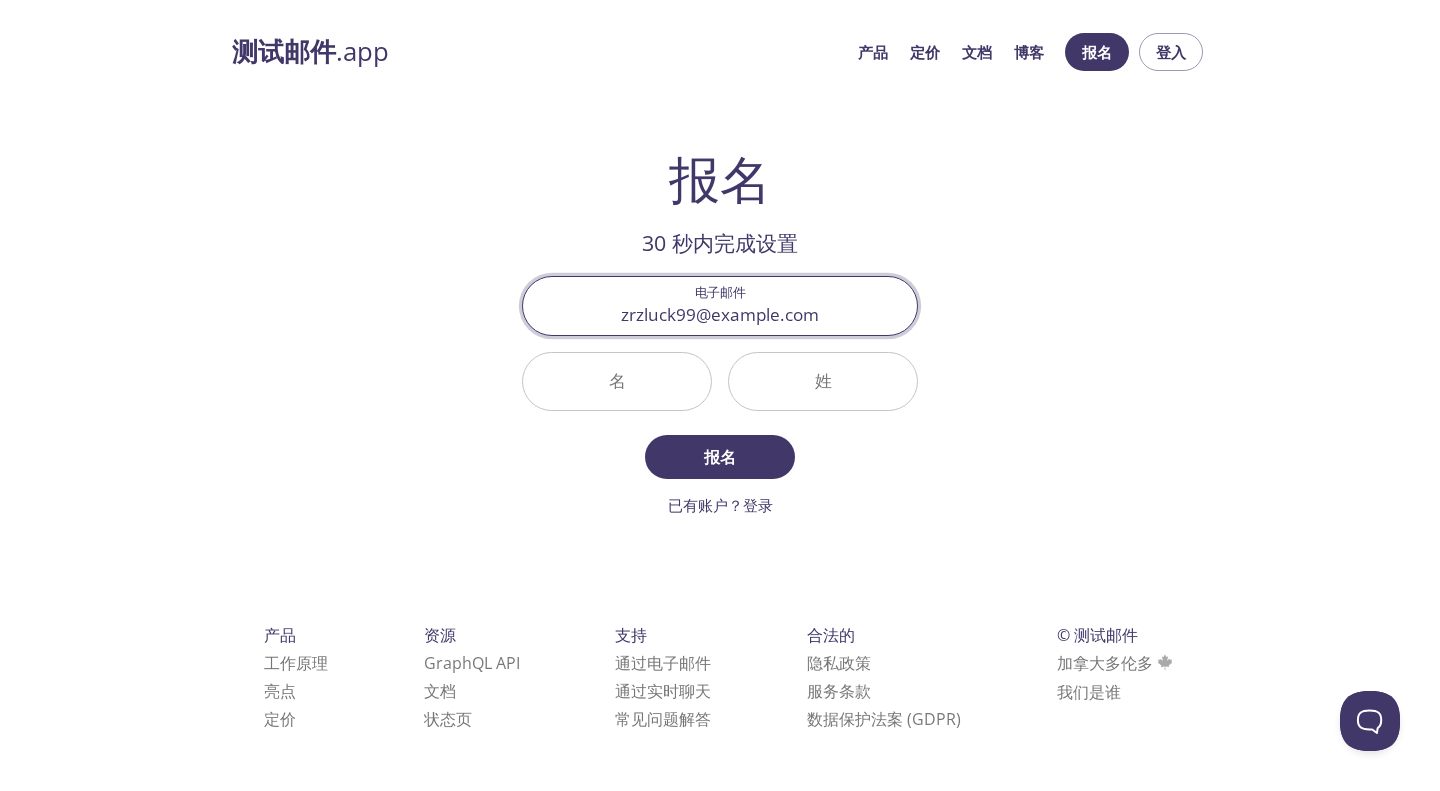 click on "名" at bounding box center (617, 381) 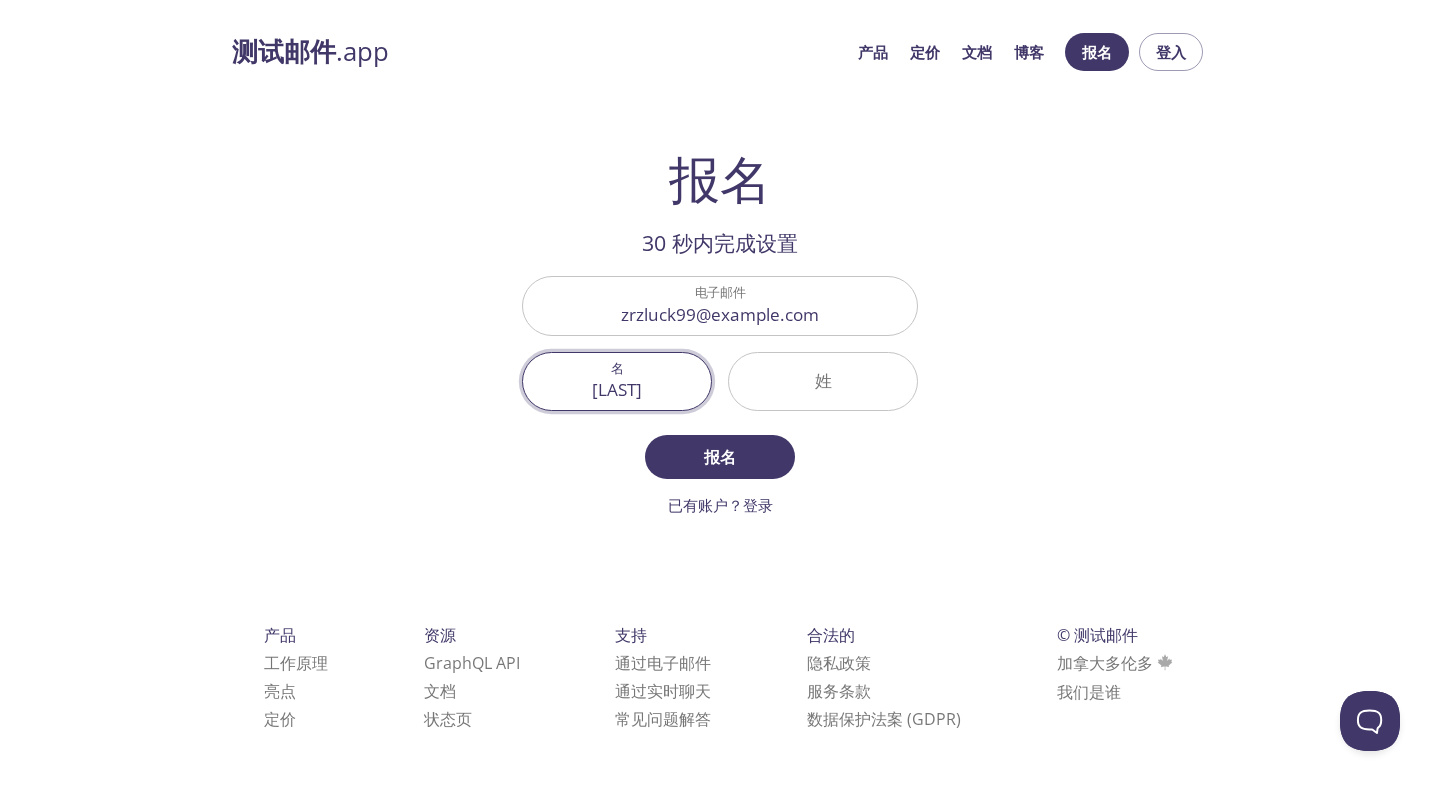 type on "[LAST]" 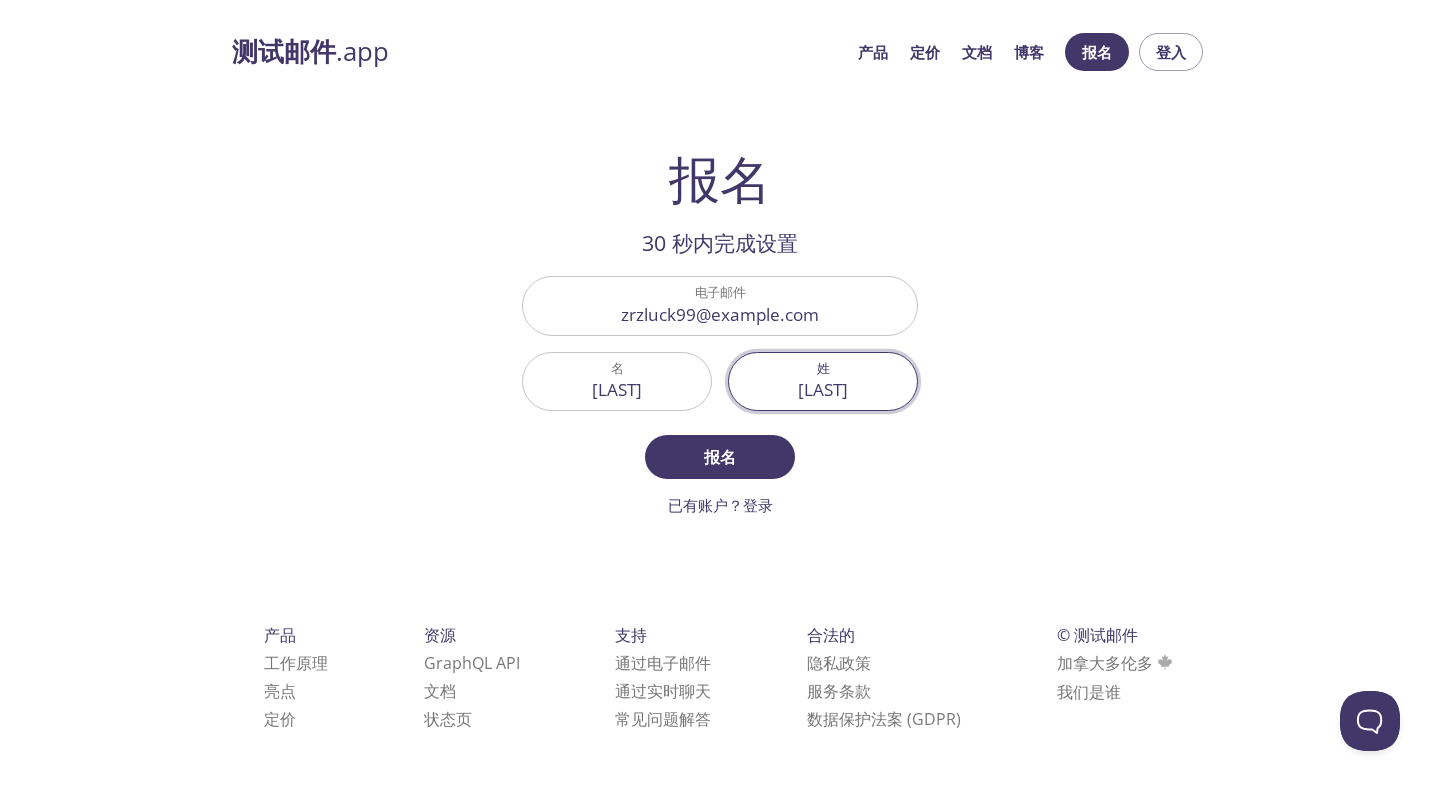 drag, startPoint x: 805, startPoint y: 387, endPoint x: 790, endPoint y: 385, distance: 15.132746 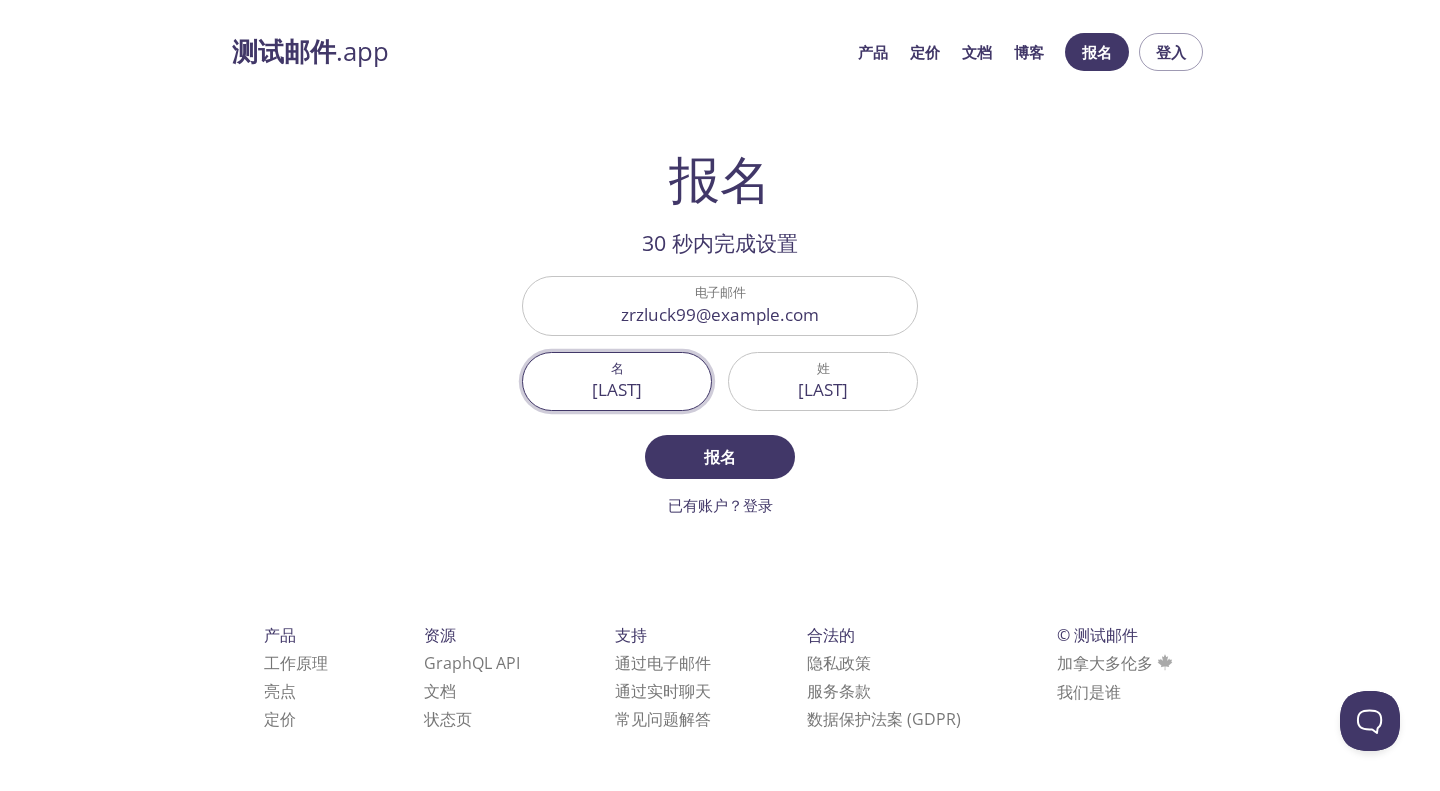 click on "[LAST]" at bounding box center [617, 381] 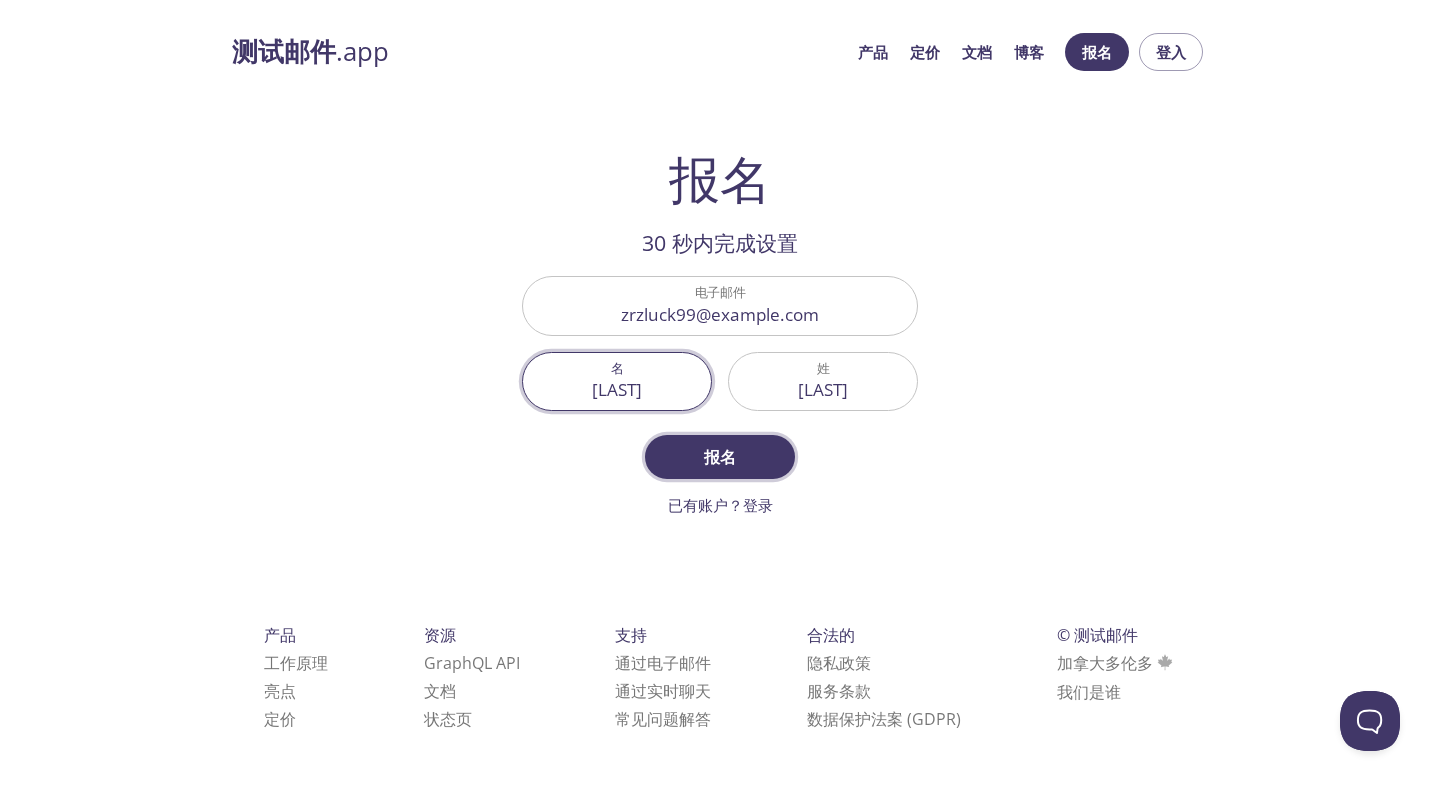 type on "[LAST]" 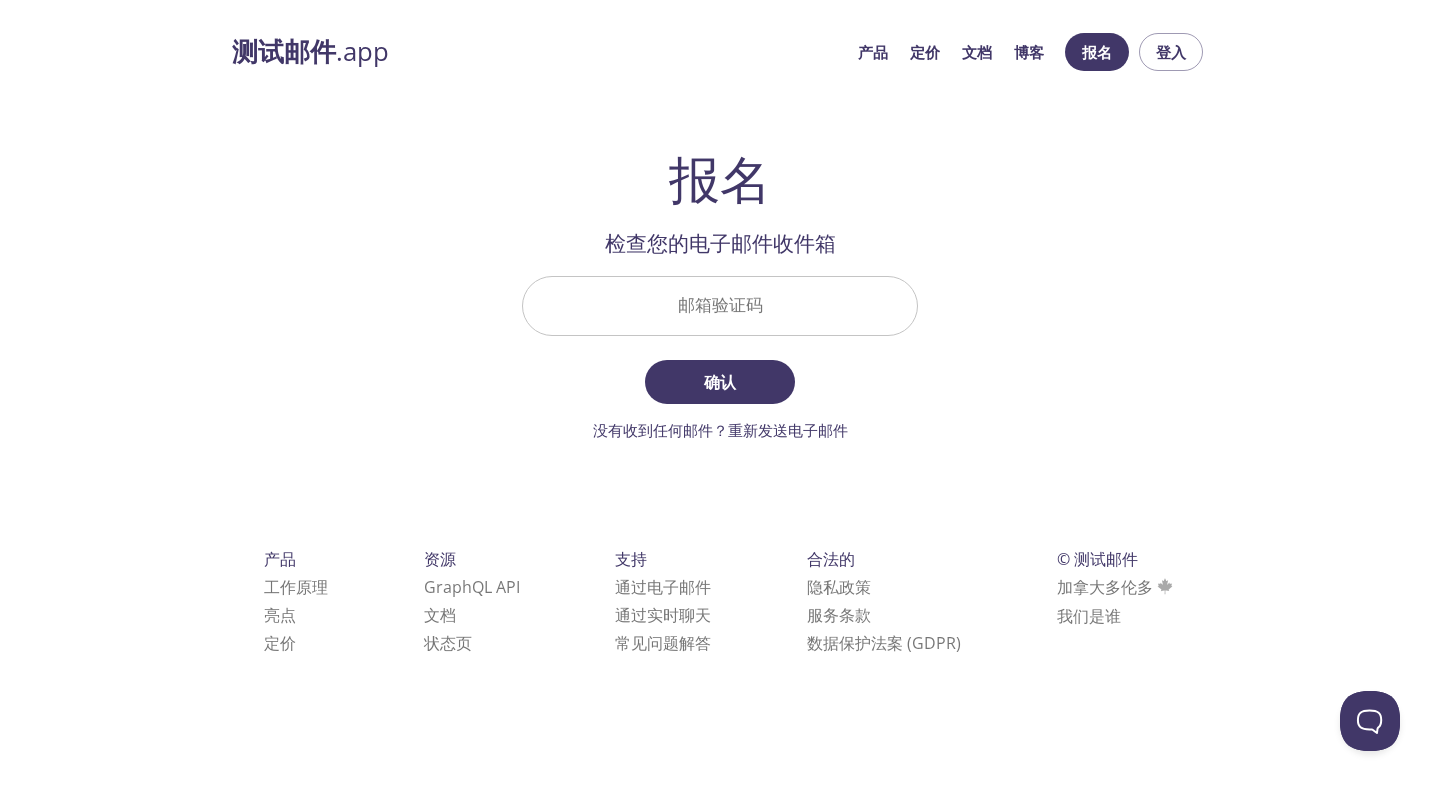 drag, startPoint x: 806, startPoint y: 327, endPoint x: 961, endPoint y: 125, distance: 254.6154 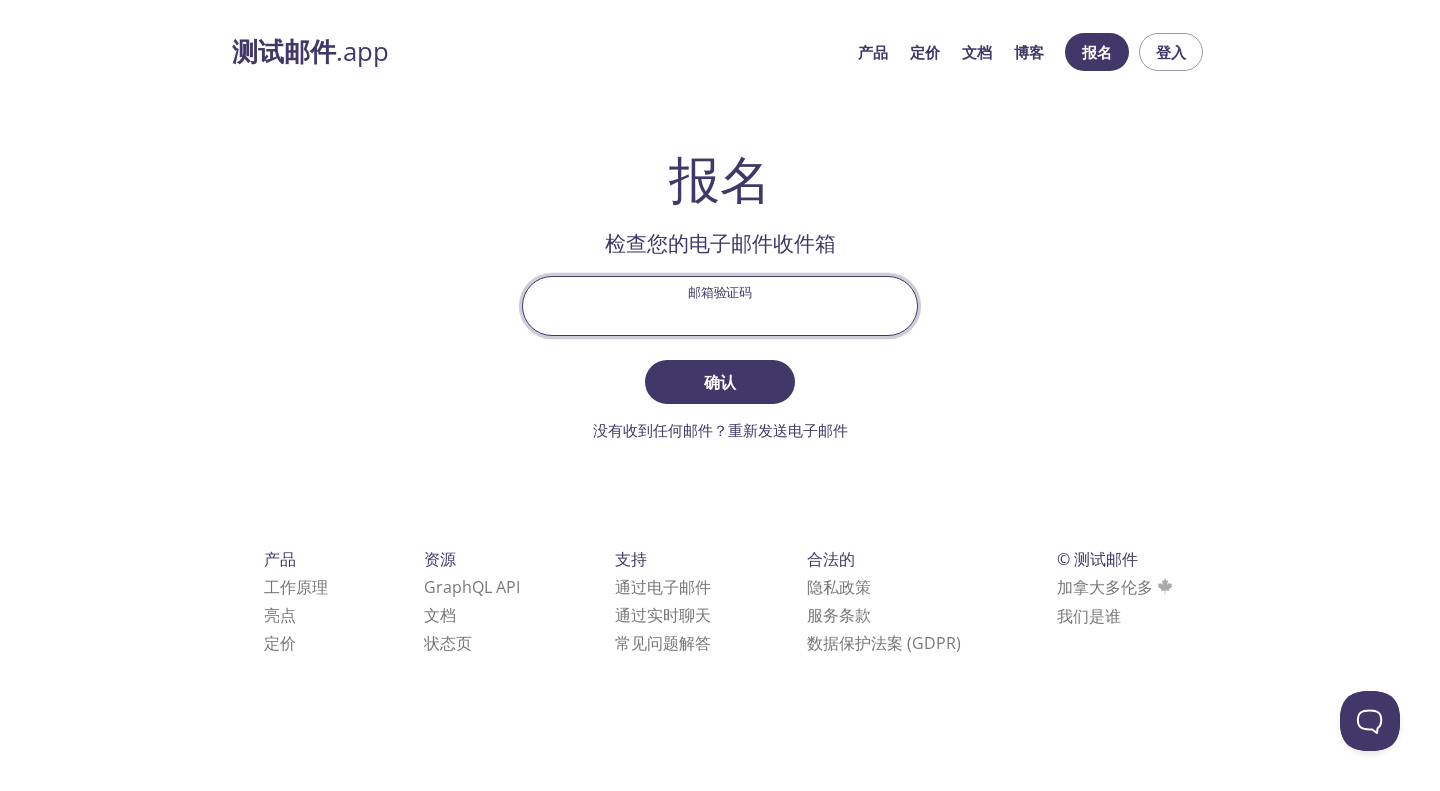 paste on "[CREDIT CARD]" 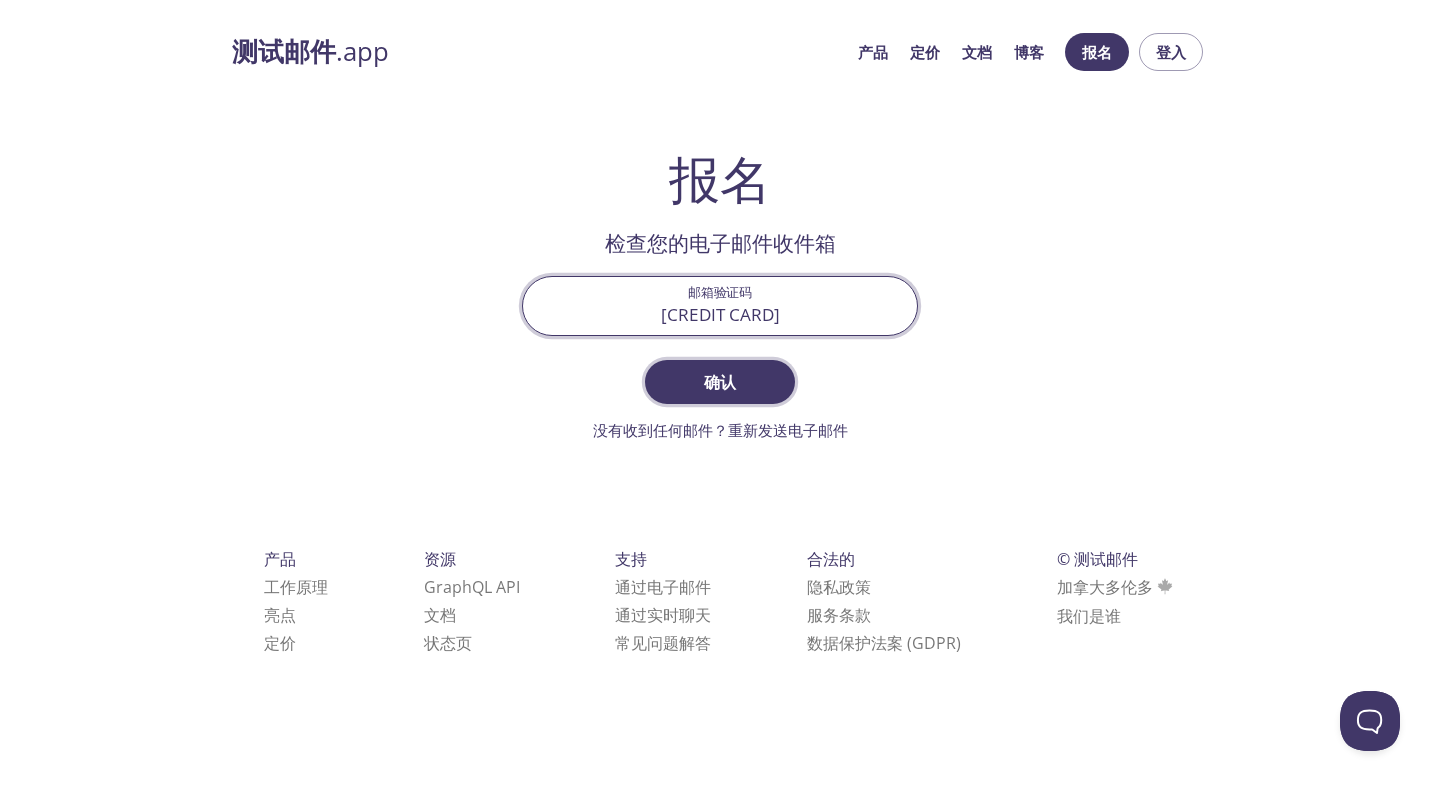 type on "[CREDIT CARD]" 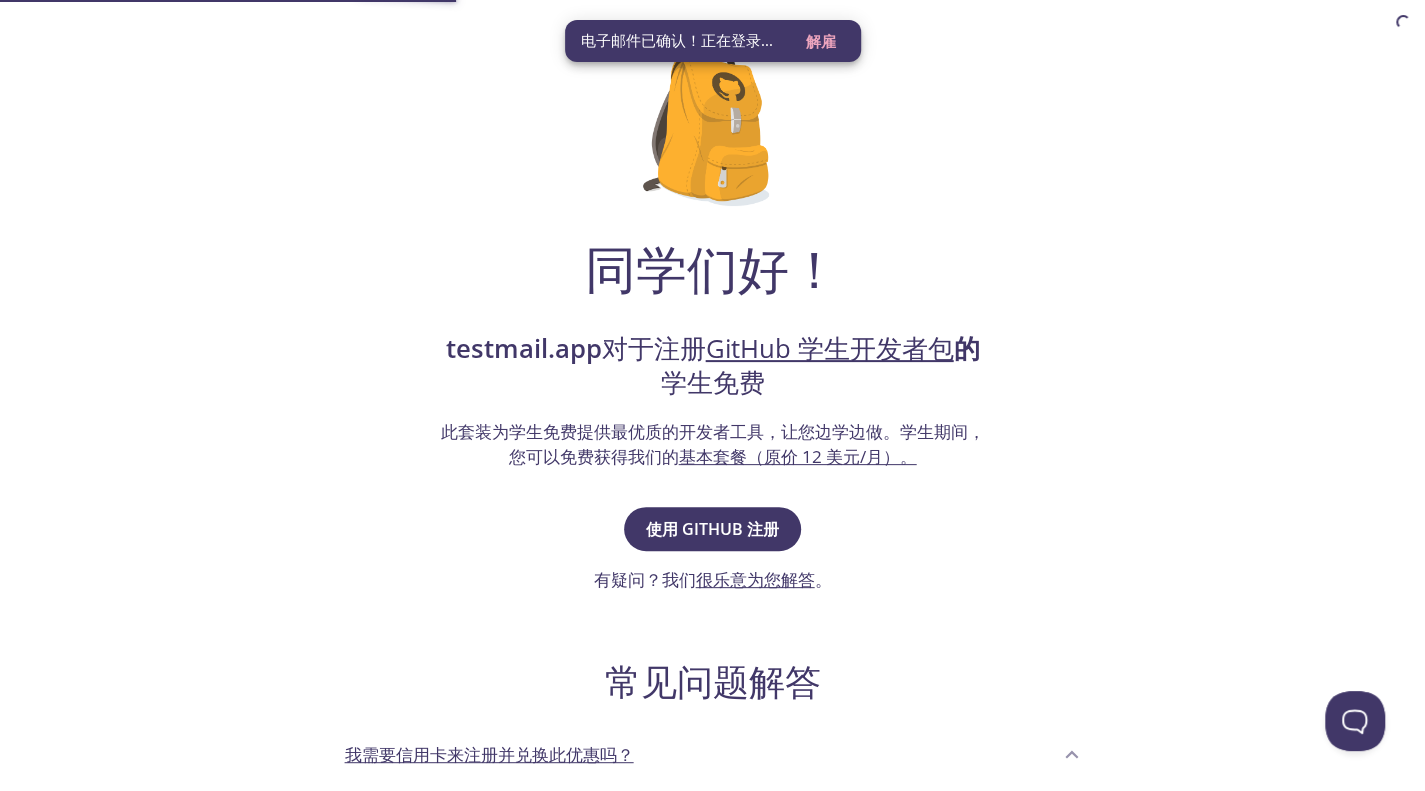 scroll, scrollTop: 200, scrollLeft: 0, axis: vertical 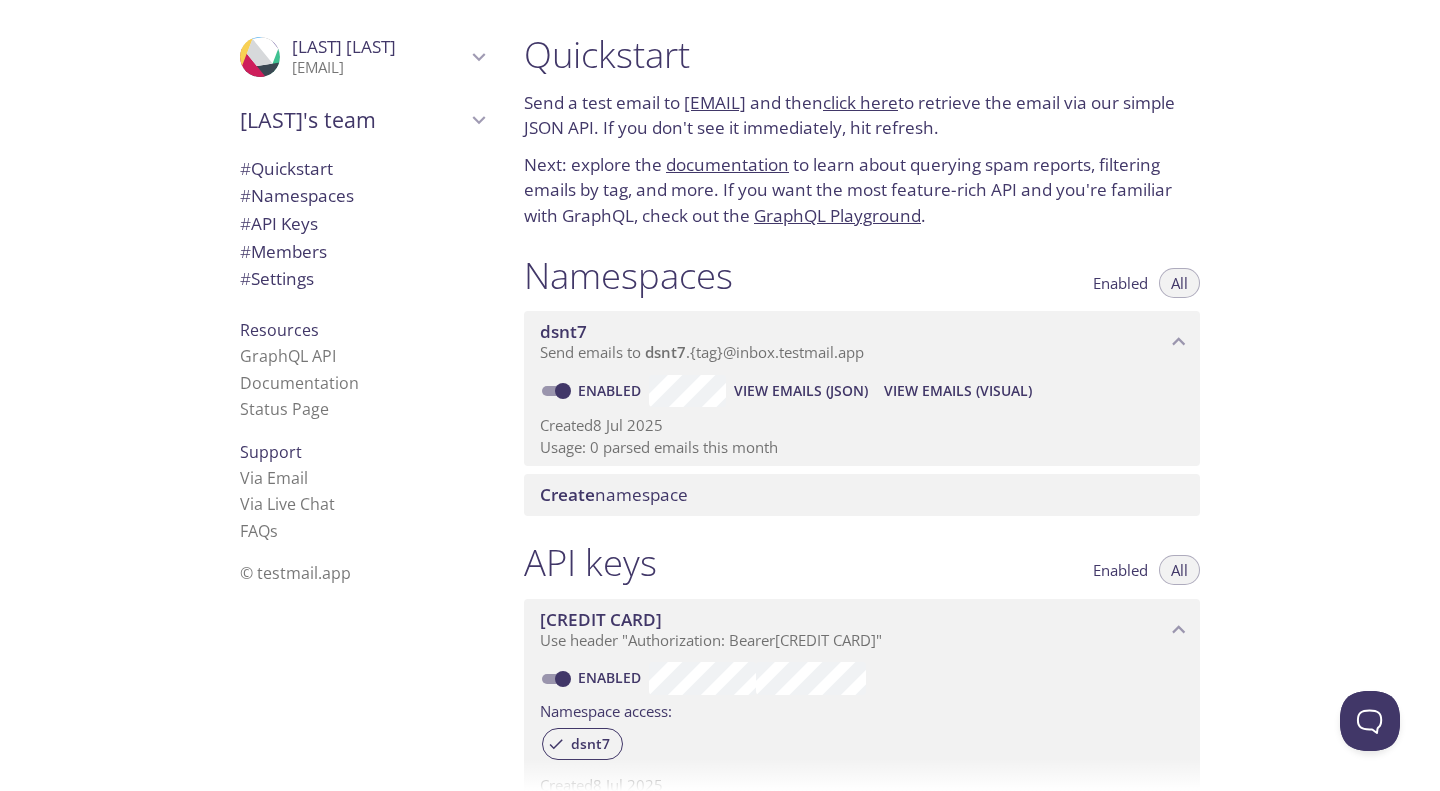click on "Create  namespace" at bounding box center [866, 495] 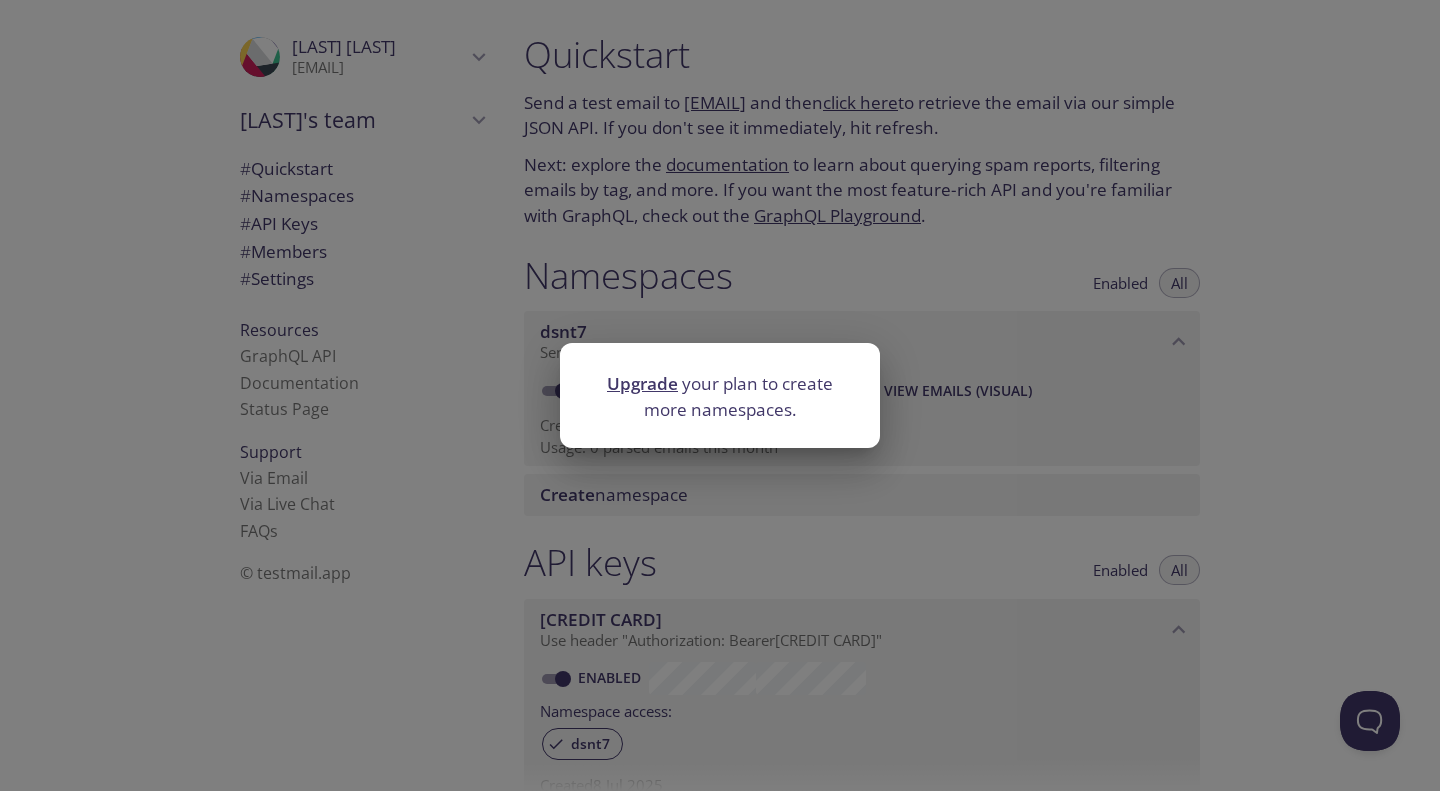 click on "Upgrade" at bounding box center (642, 383) 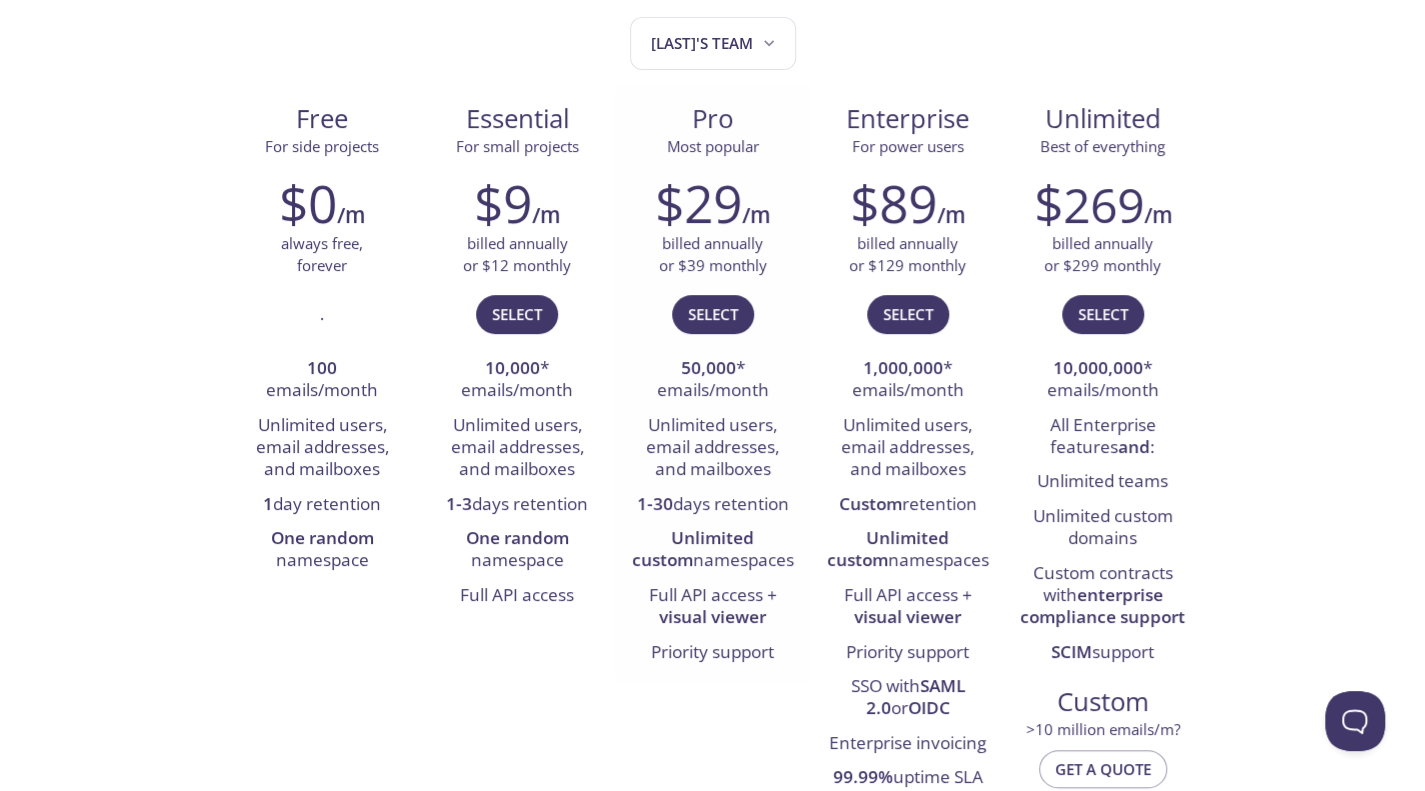 scroll, scrollTop: 200, scrollLeft: 0, axis: vertical 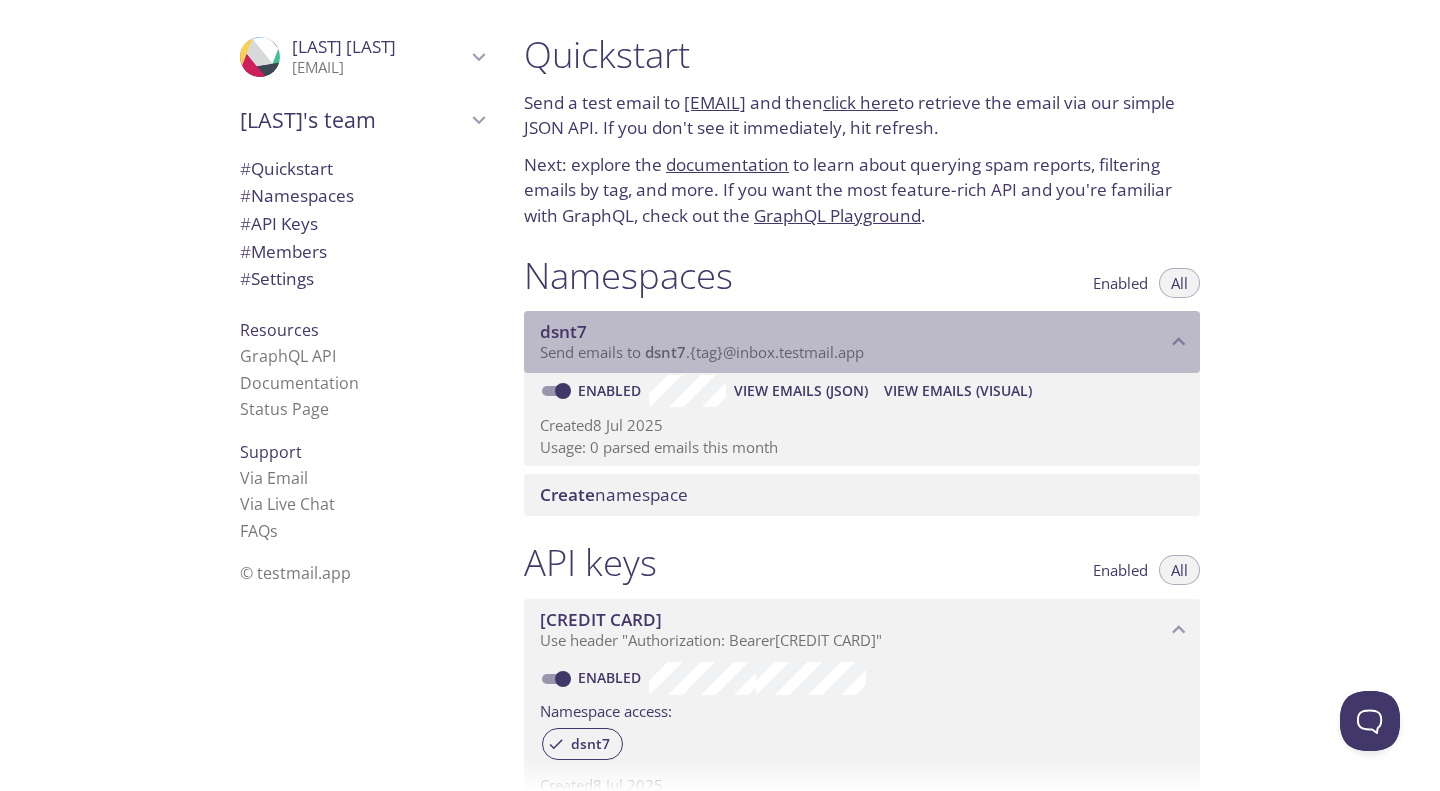 click on "dsnt7" at bounding box center [853, 332] 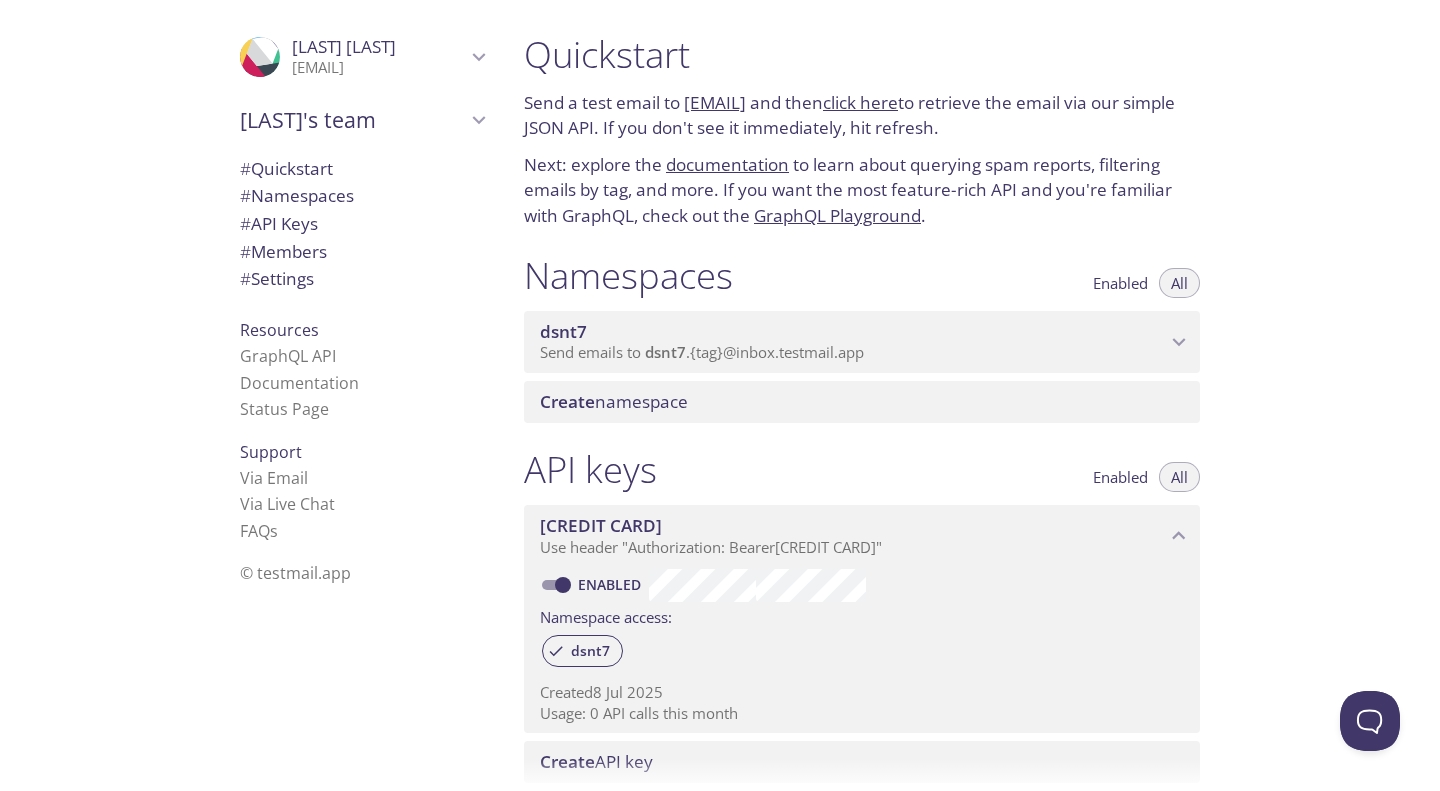 click on "dsnt7" at bounding box center [853, 332] 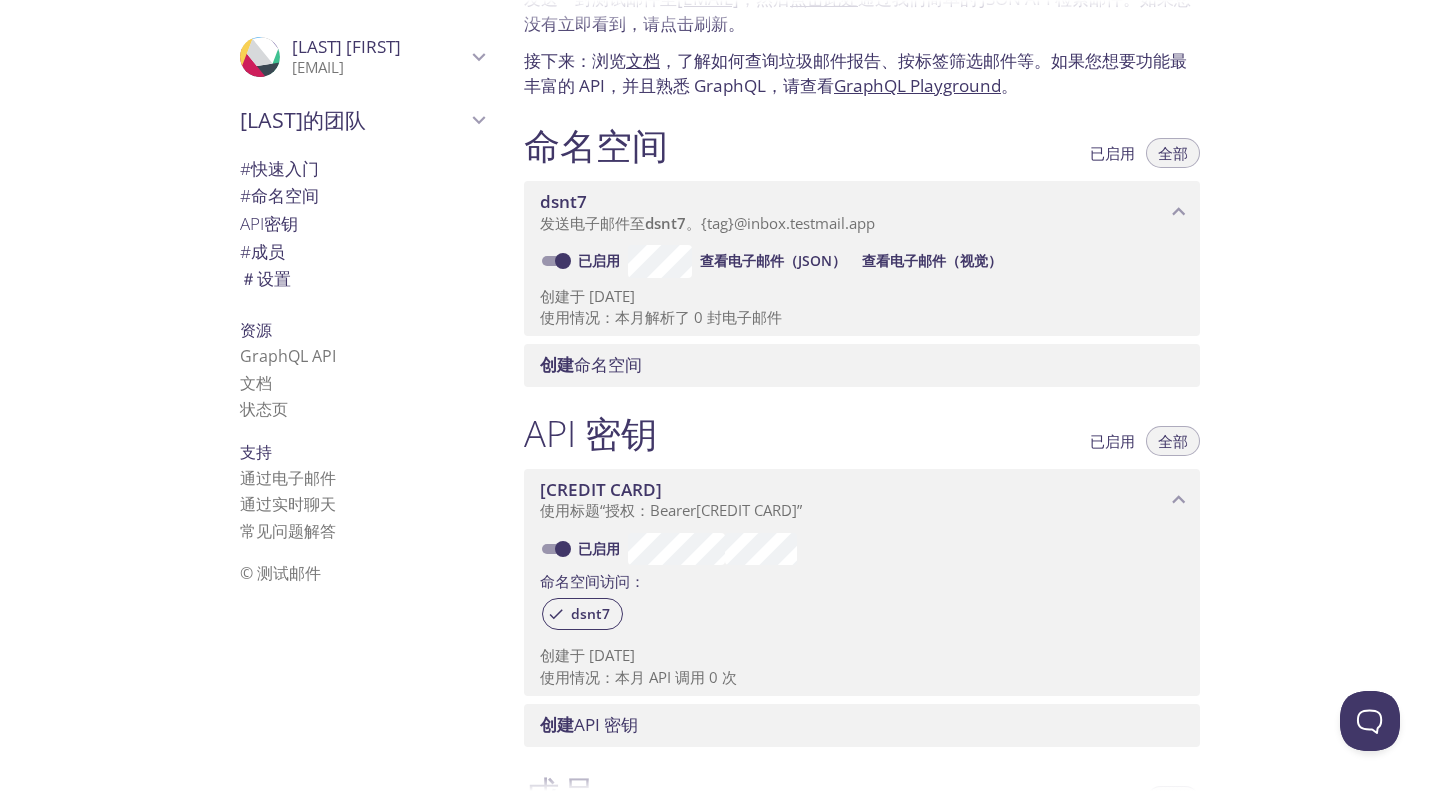 scroll, scrollTop: 5, scrollLeft: 0, axis: vertical 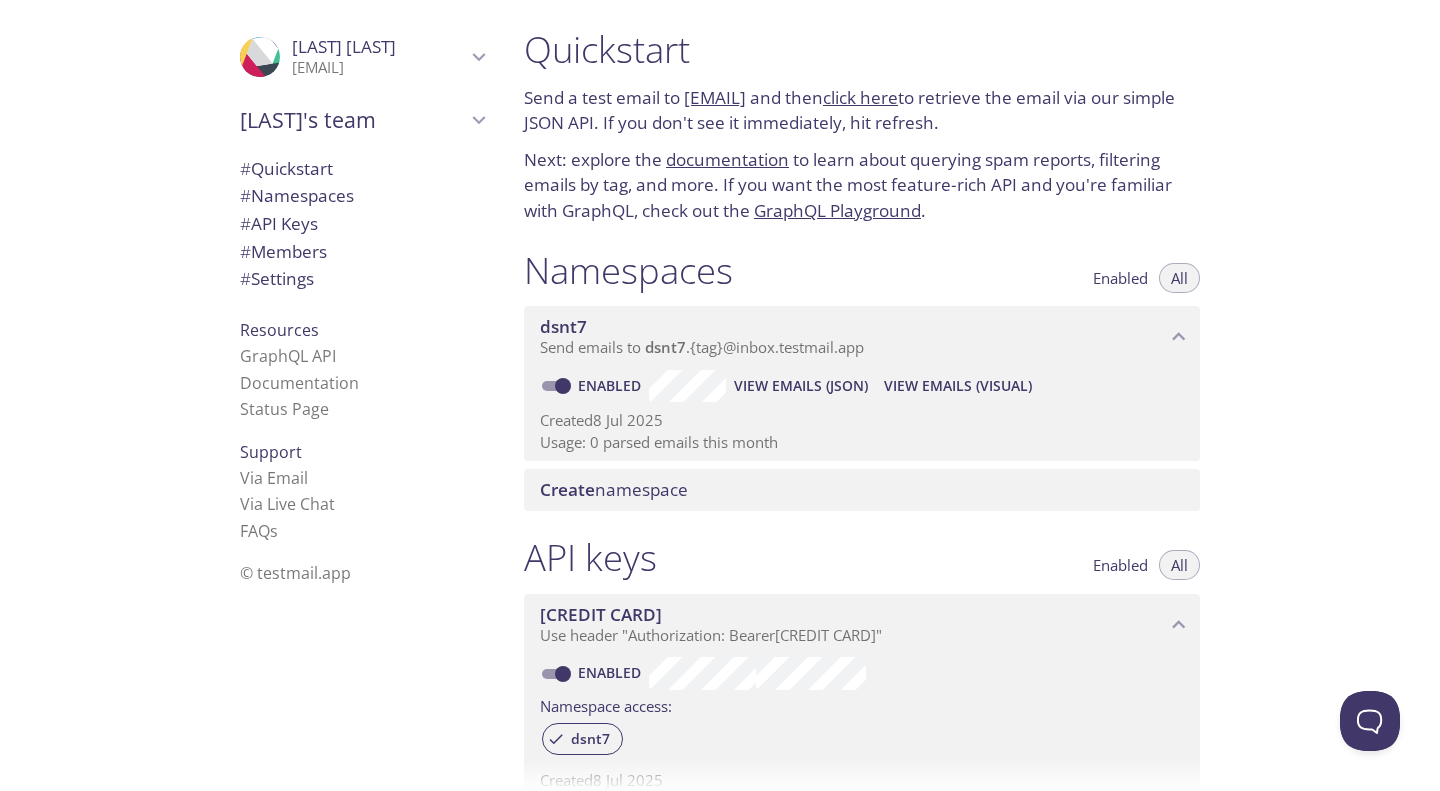 click on "#  Quickstart" at bounding box center [362, 169] 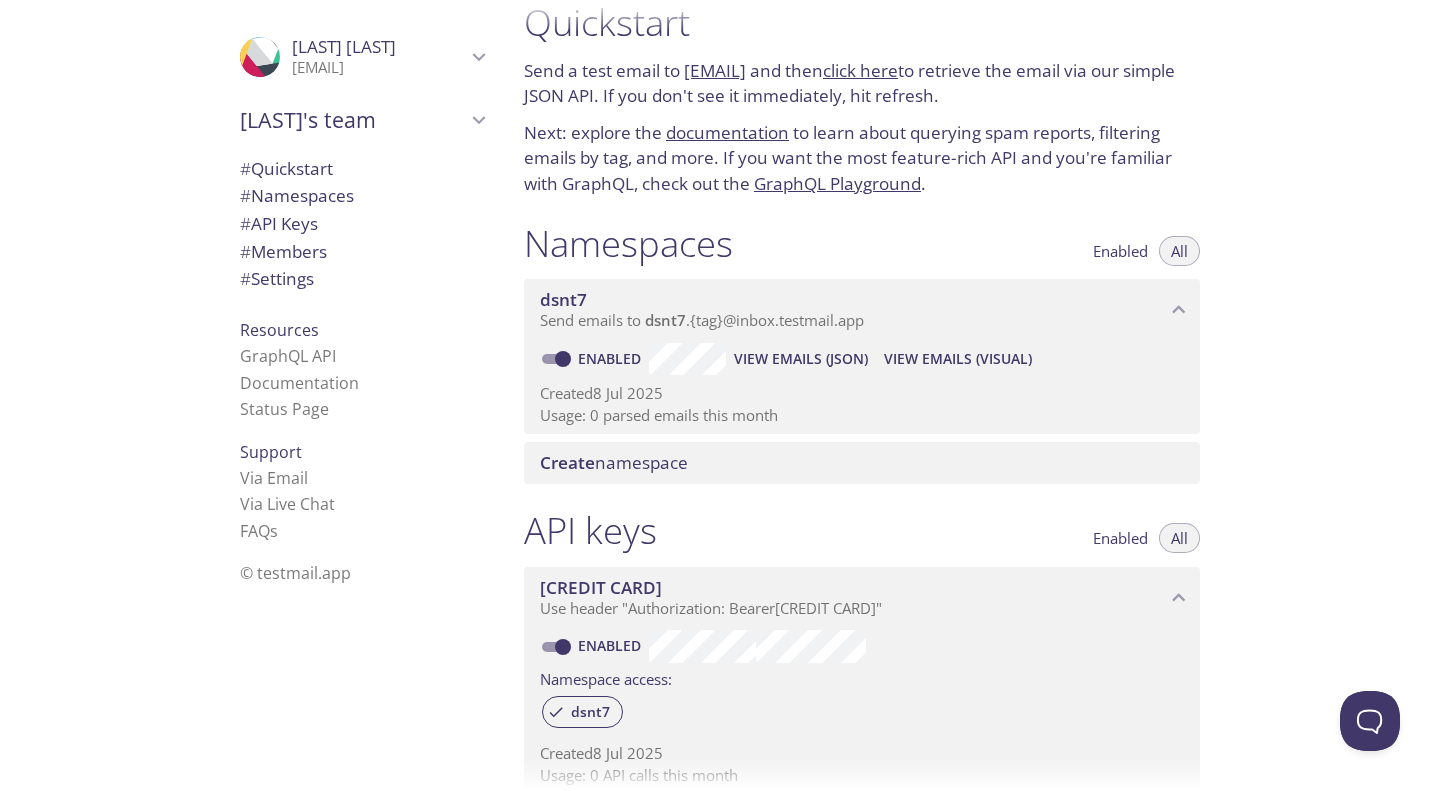 scroll, scrollTop: 0, scrollLeft: 0, axis: both 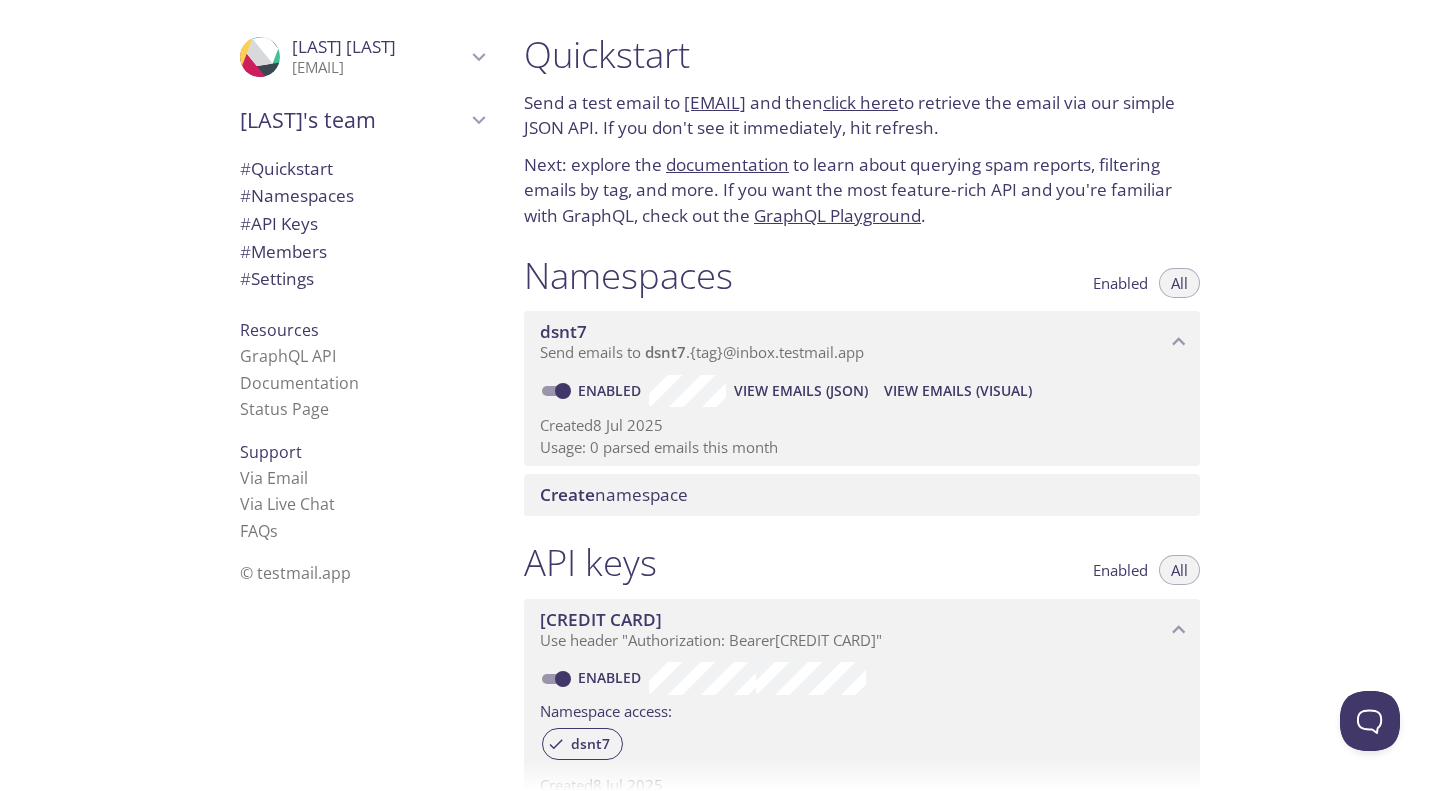 click on "click here" at bounding box center [860, 102] 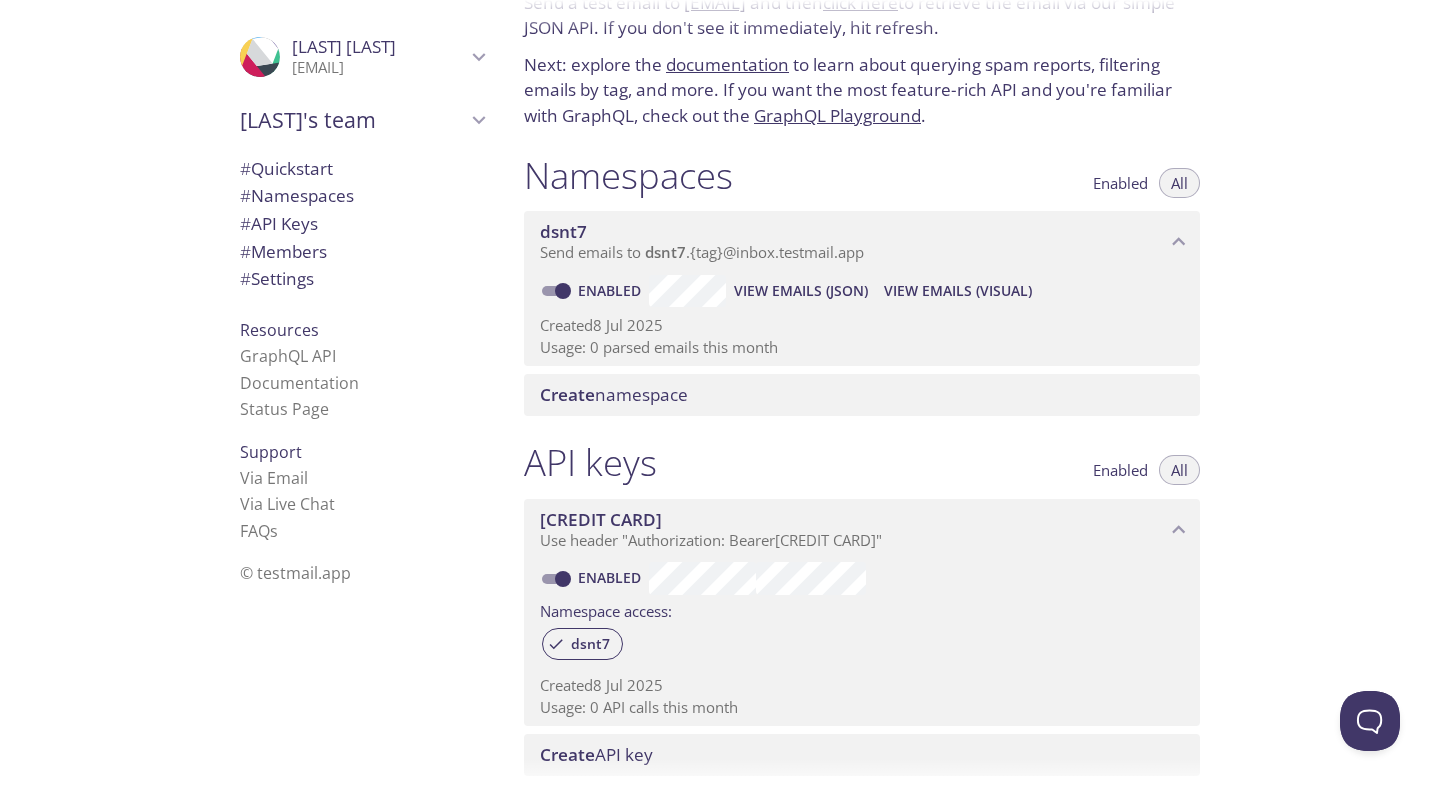 click on "View Emails (Visual)" at bounding box center [801, 291] 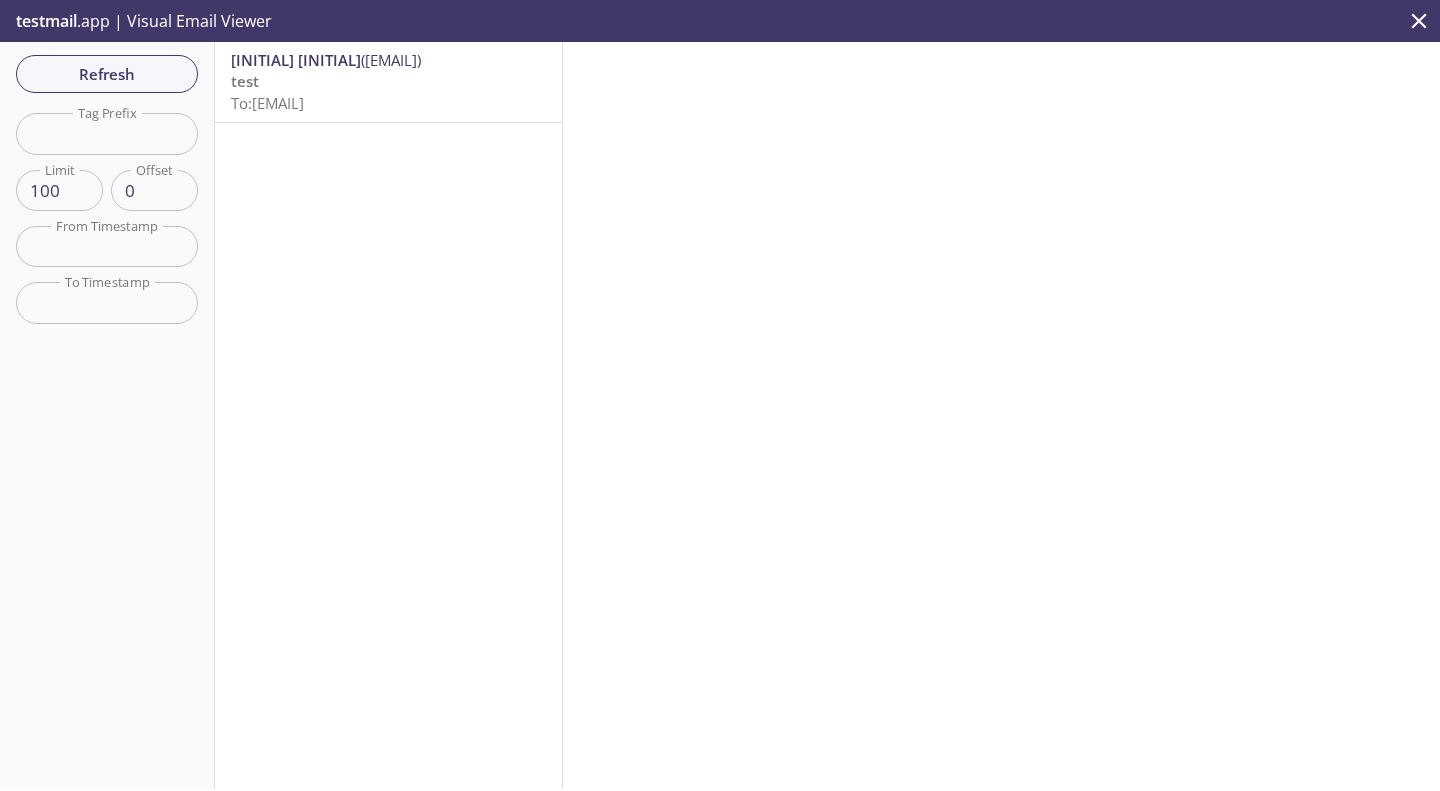 click at bounding box center (1419, 21) 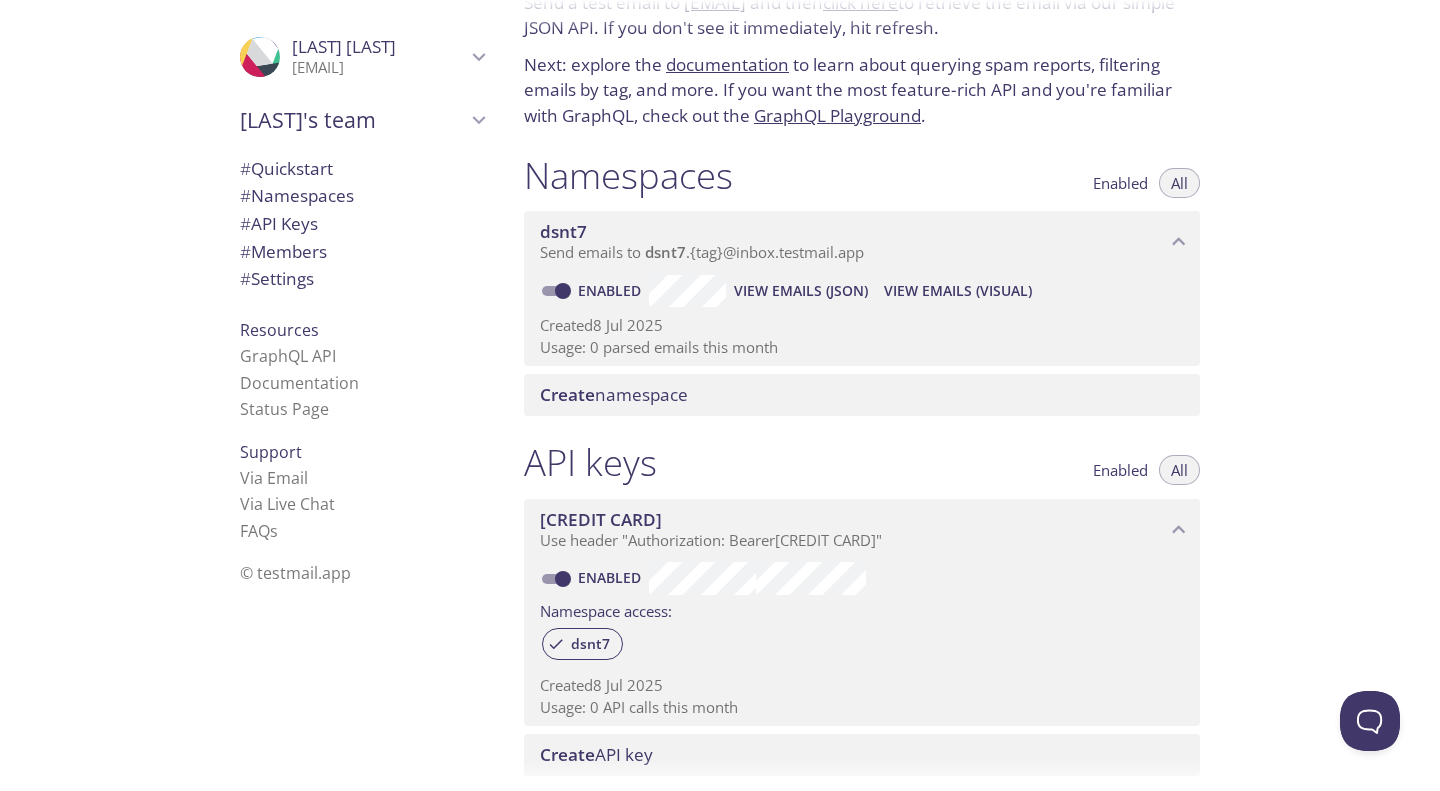 click on "Create  namespace" at bounding box center (614, 394) 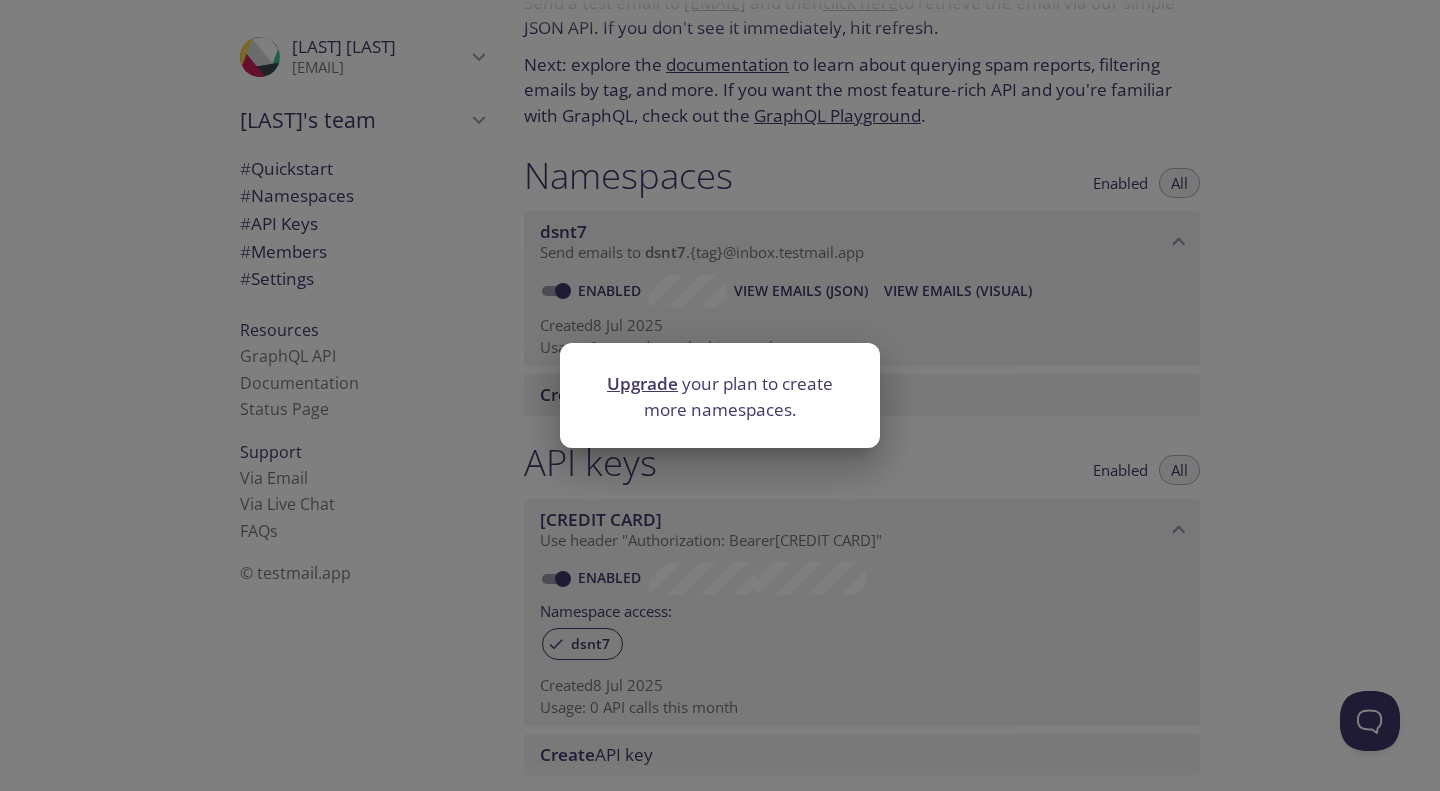 click on "Upgrade   your plan to create more namespaces." at bounding box center [720, 395] 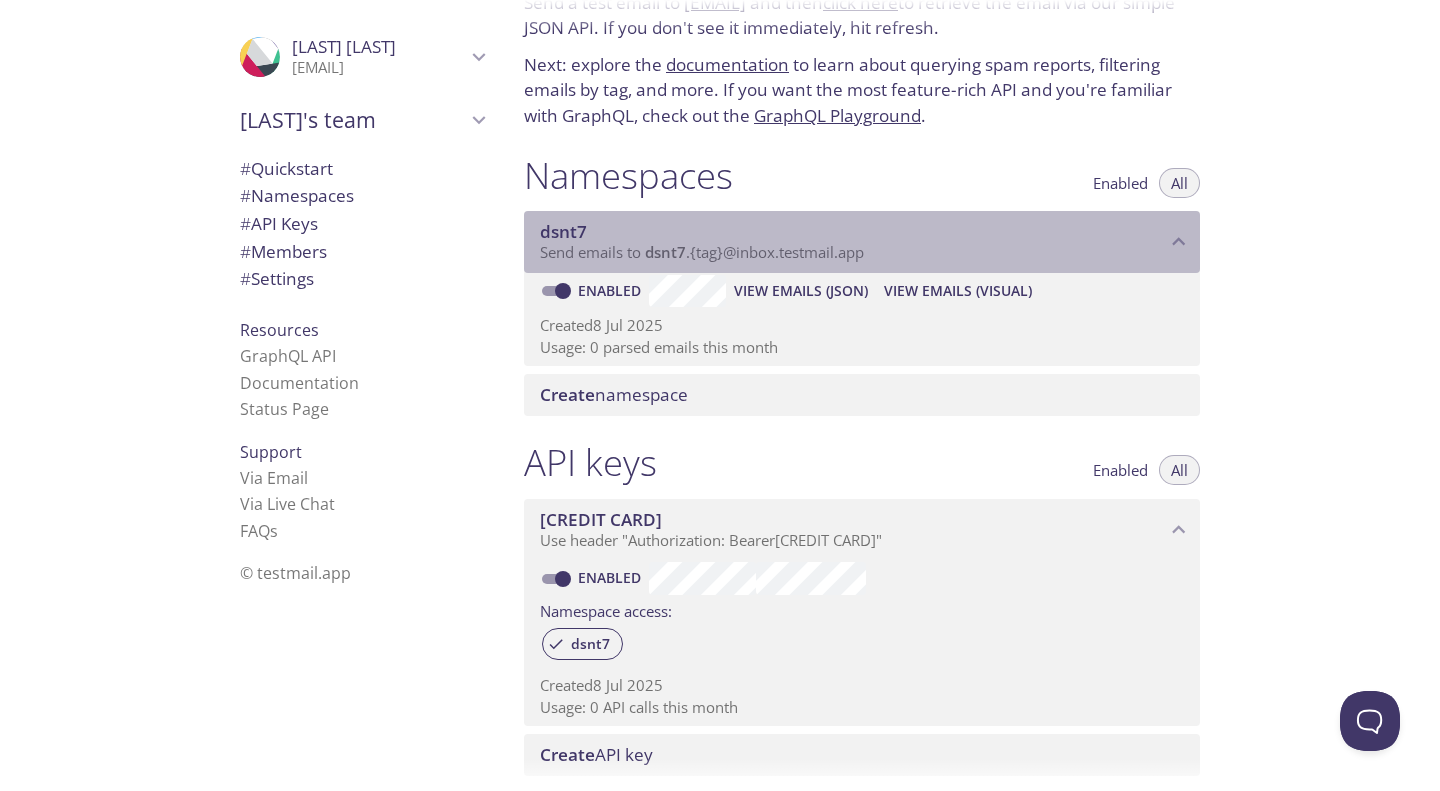click on "dsnt7" at bounding box center [563, 231] 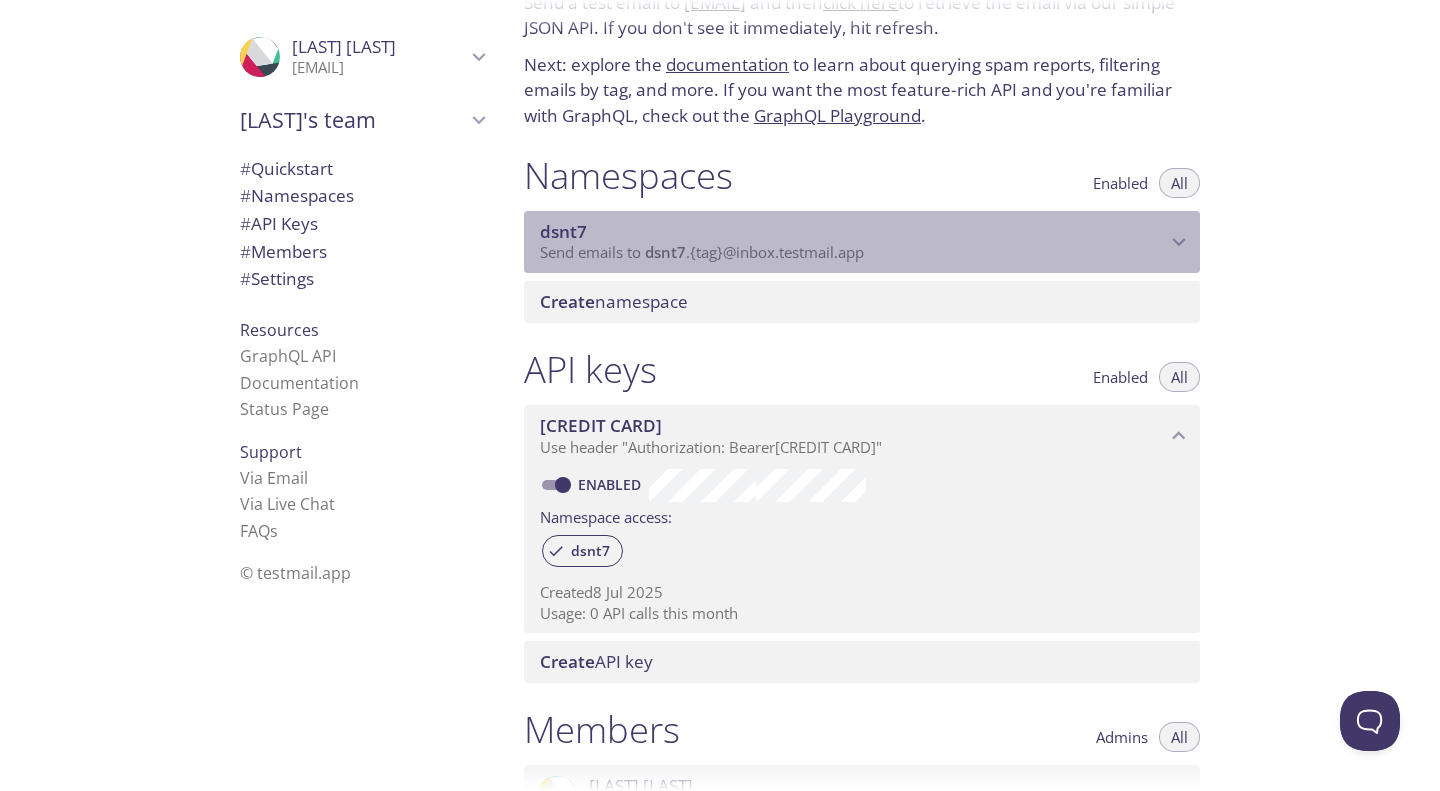 click on "dsnt7" at bounding box center (563, 231) 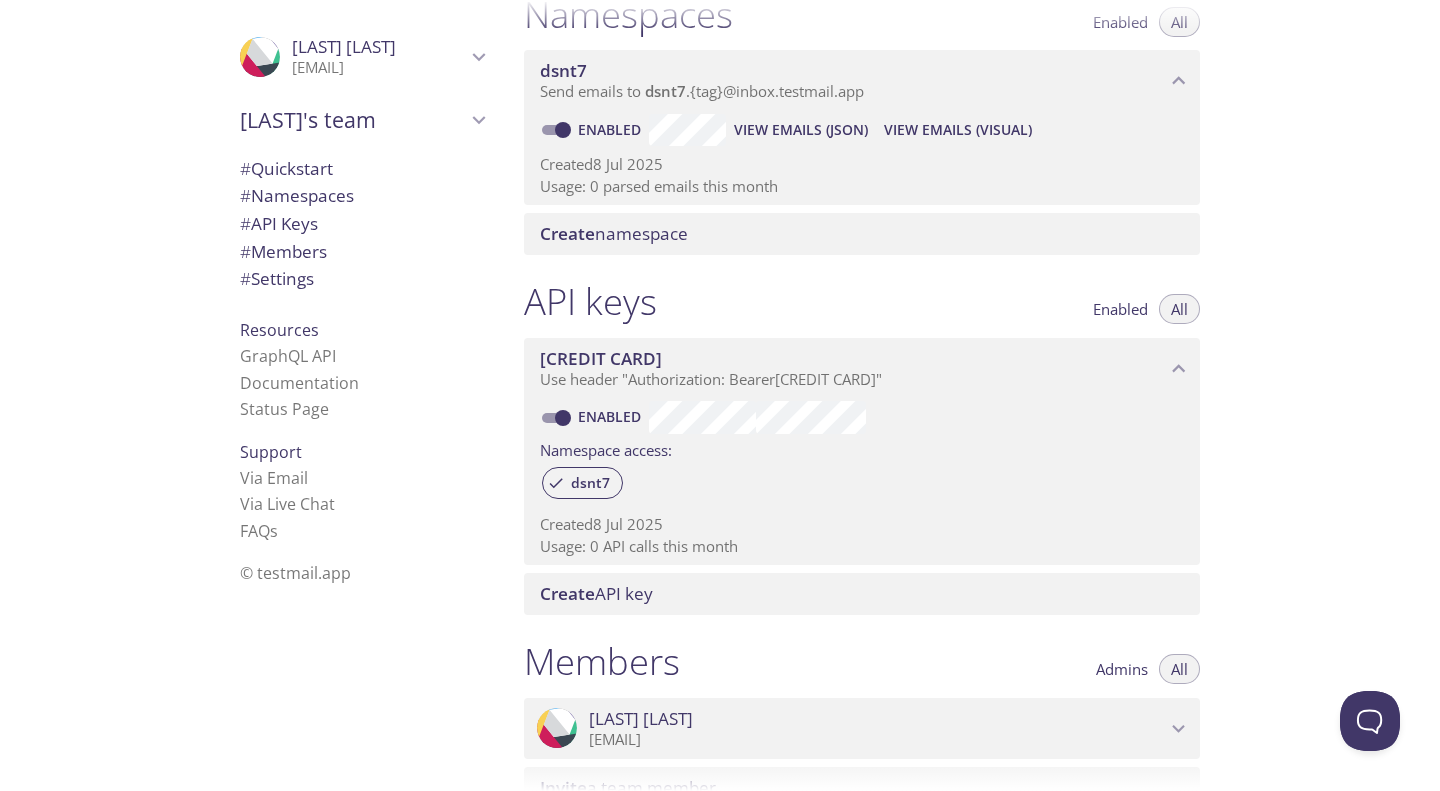 scroll, scrollTop: 300, scrollLeft: 0, axis: vertical 